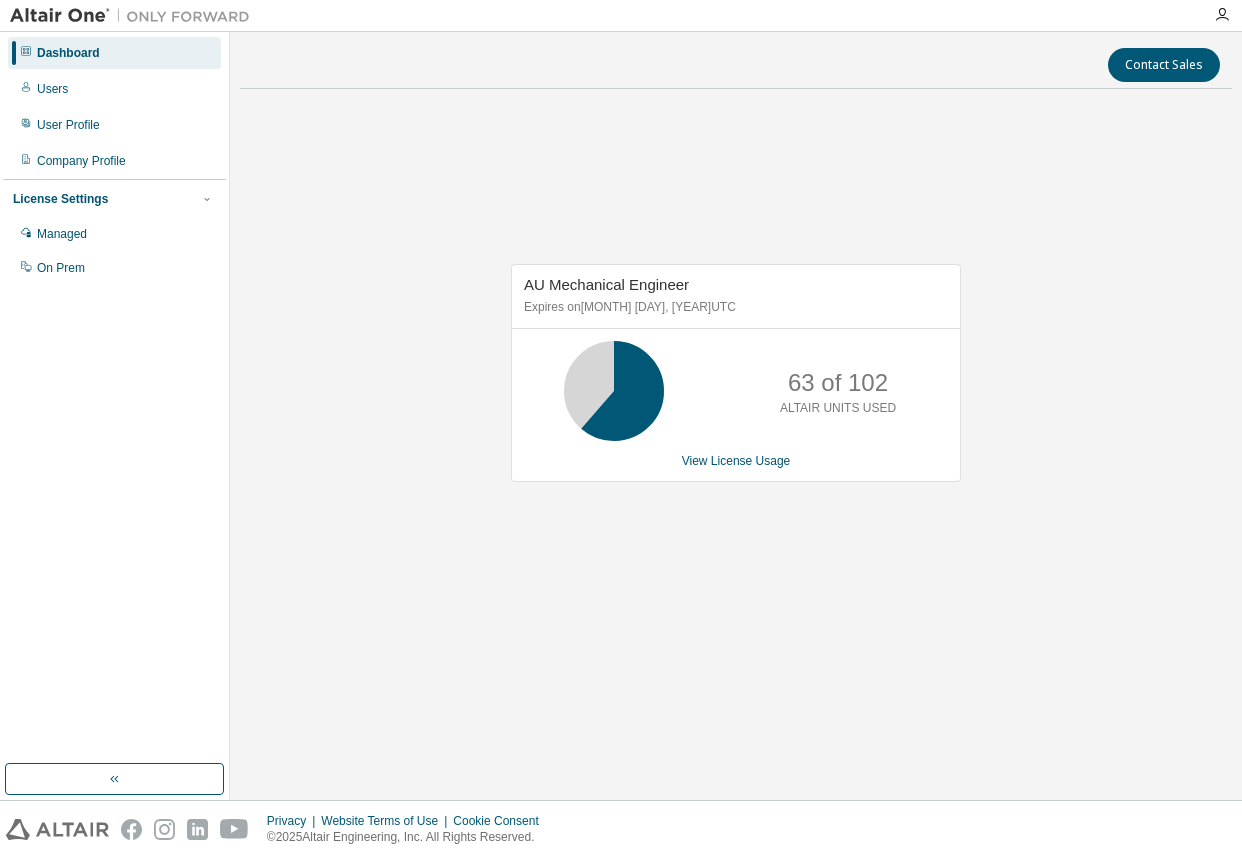 scroll, scrollTop: 0, scrollLeft: 0, axis: both 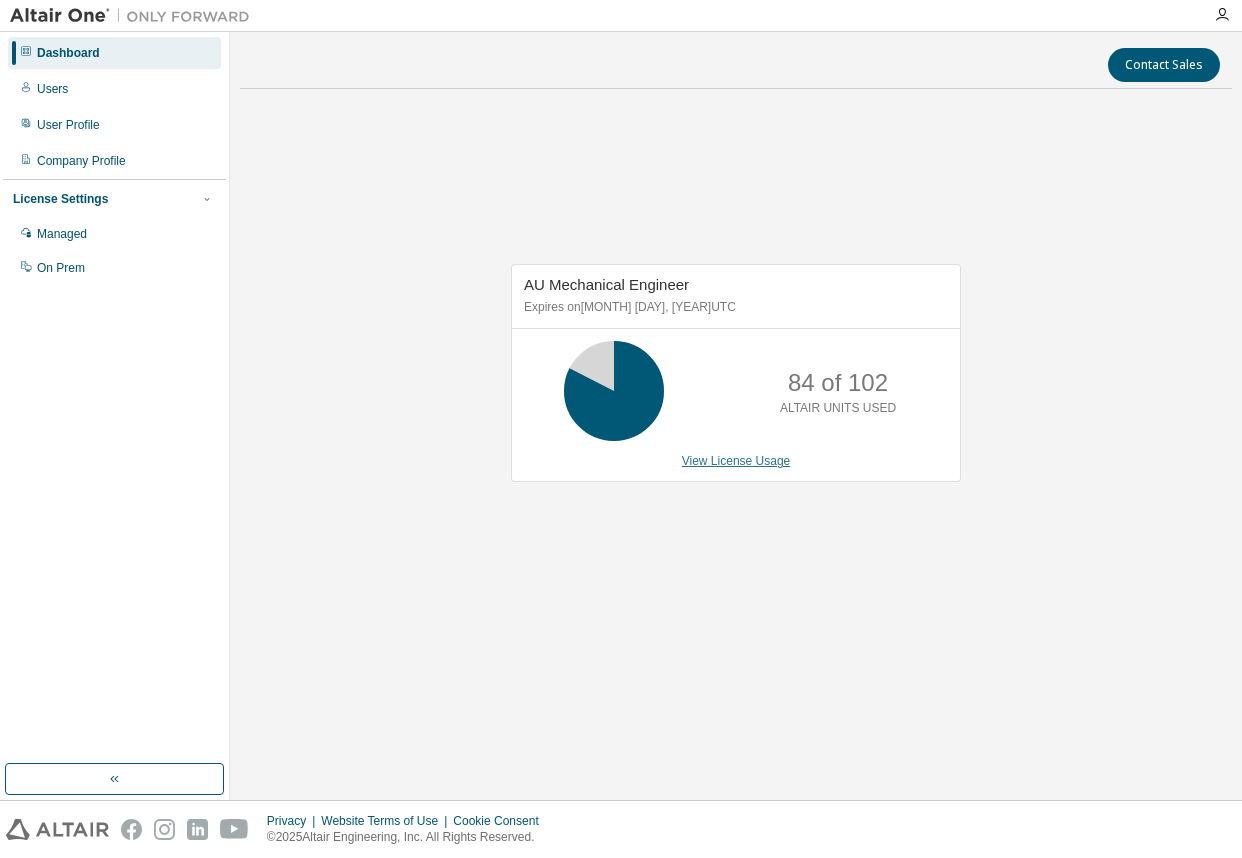 click on "View License Usage" at bounding box center [736, 461] 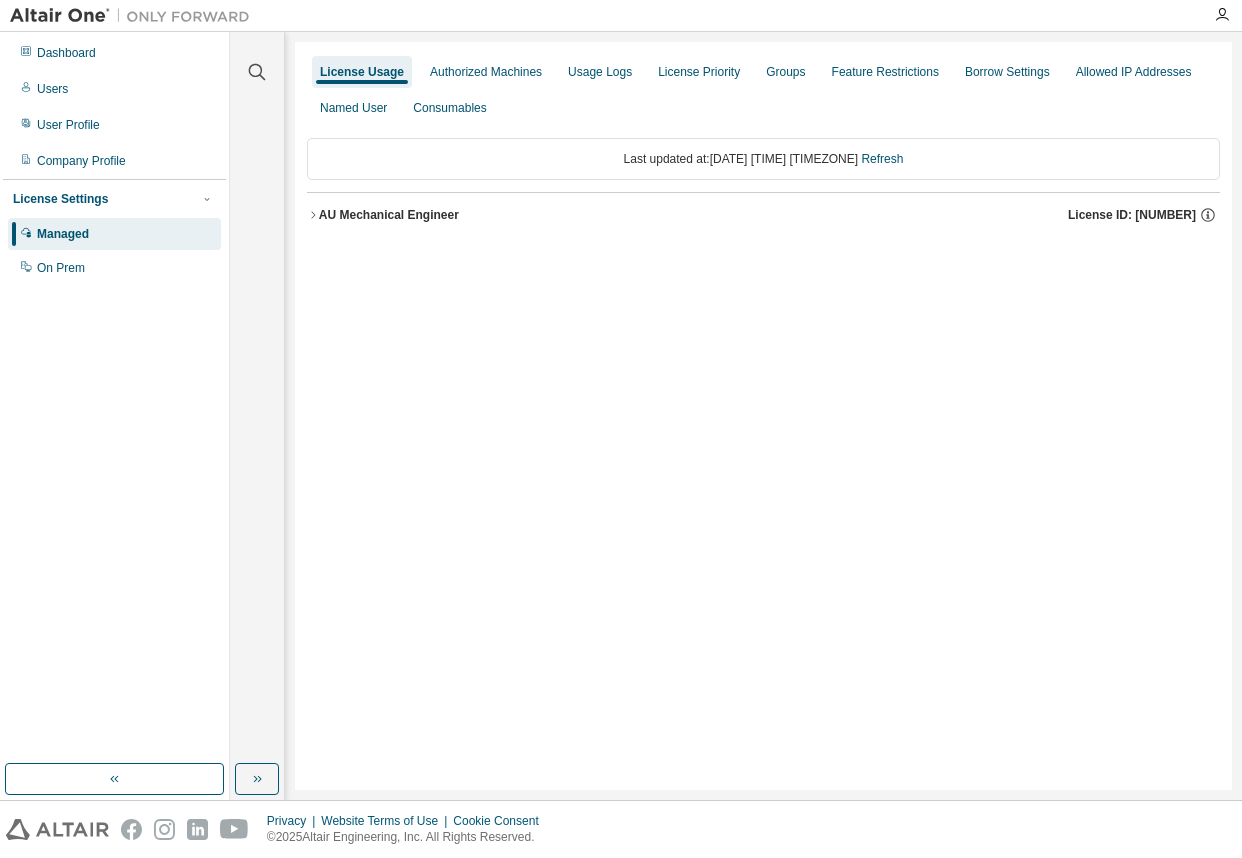 click on "AU Mechanical Engineer" at bounding box center [389, 215] 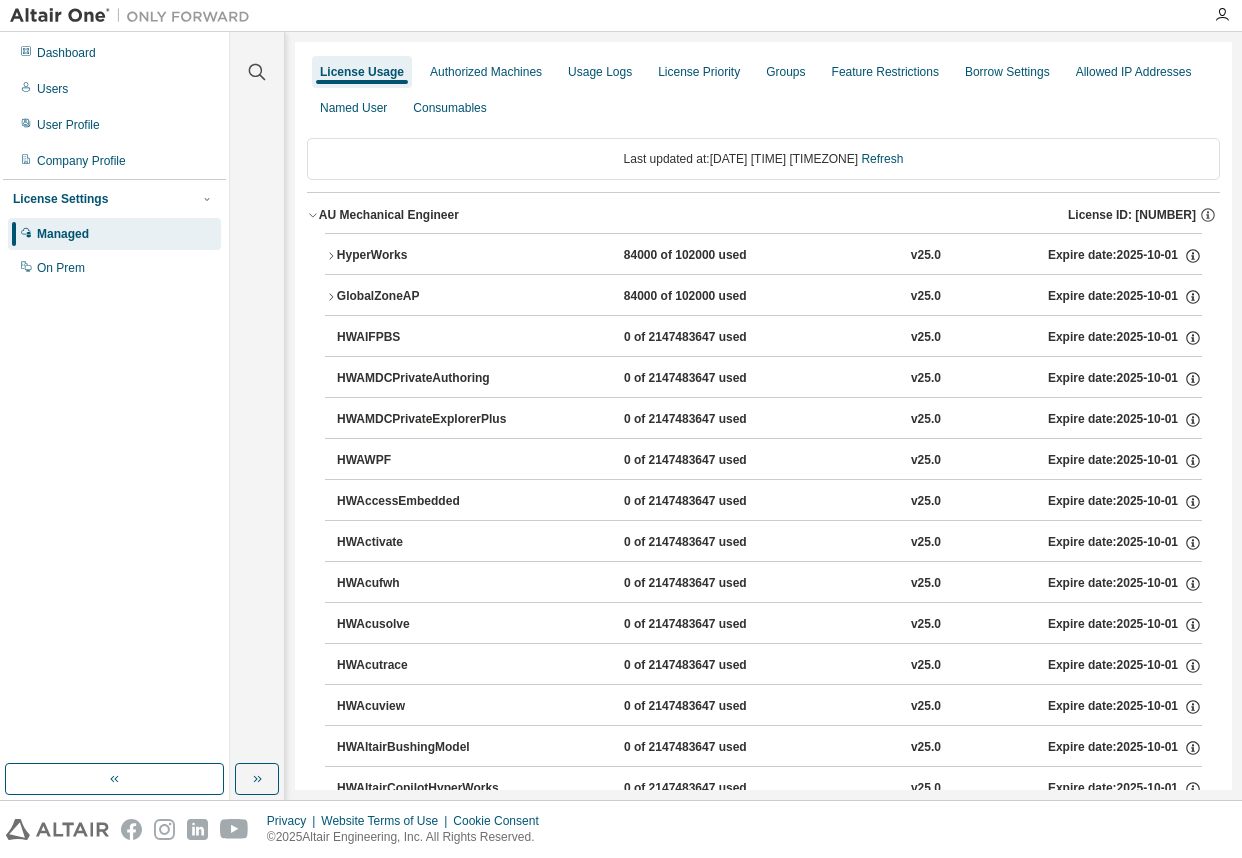 click on "HyperWorks" at bounding box center [427, 256] 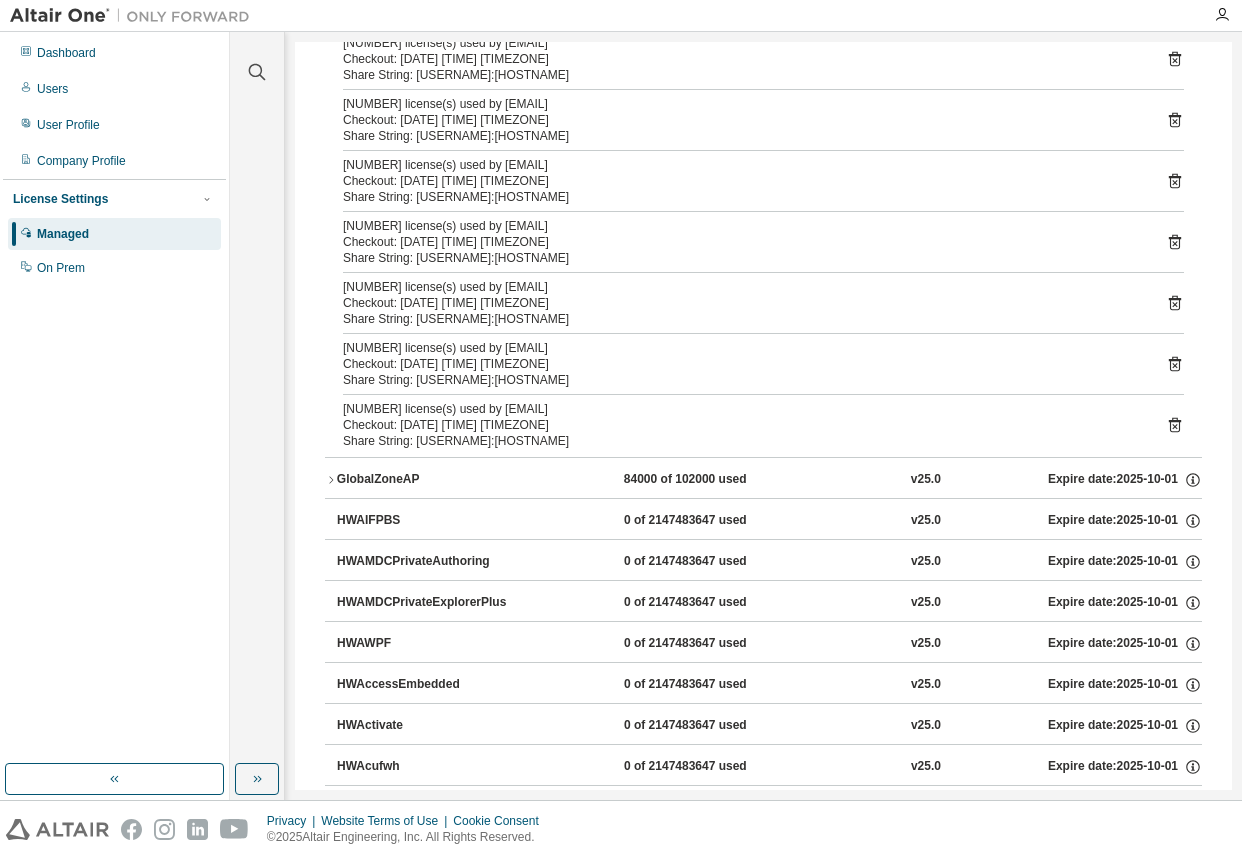 scroll, scrollTop: 0, scrollLeft: 0, axis: both 